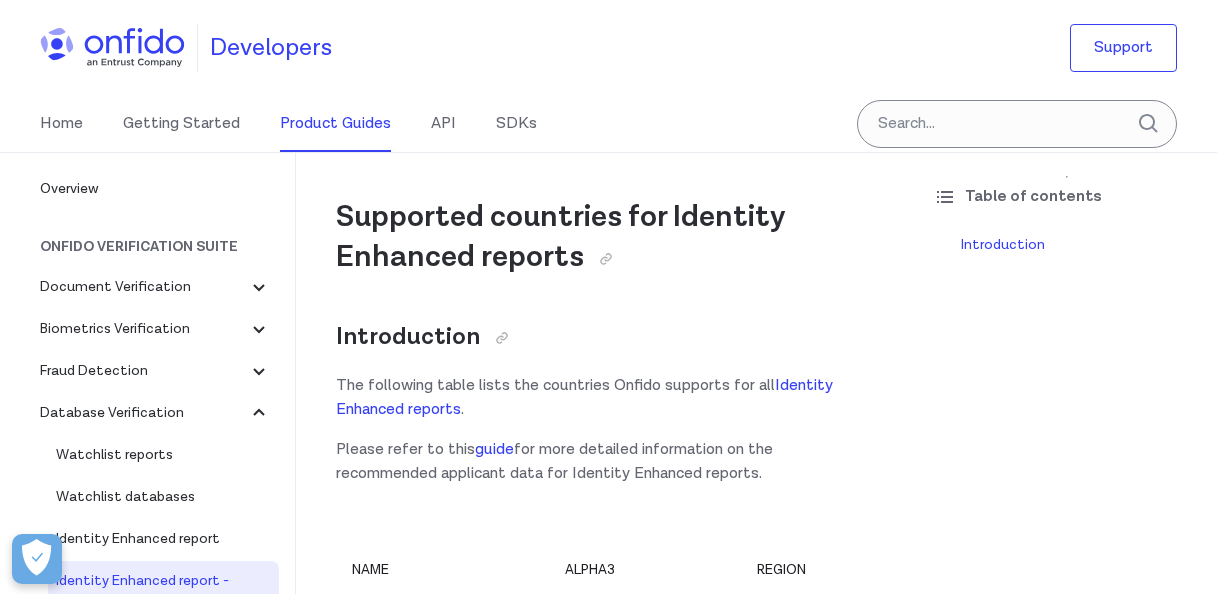 scroll, scrollTop: 53, scrollLeft: 0, axis: vertical 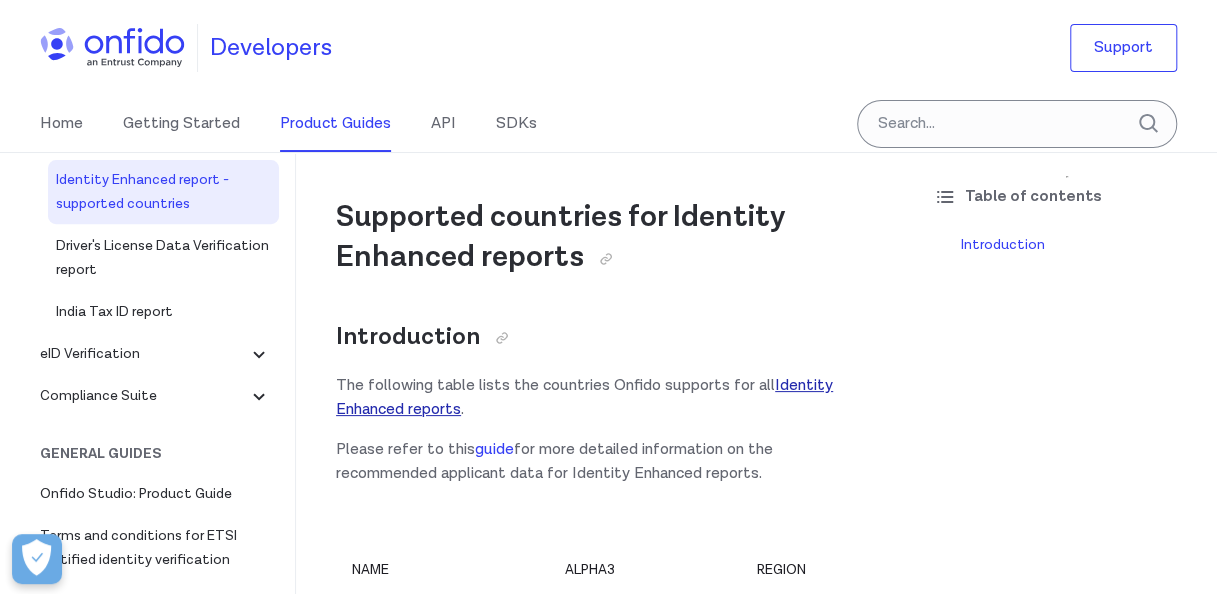 click on "Identity Enhanced reports" at bounding box center (584, 397) 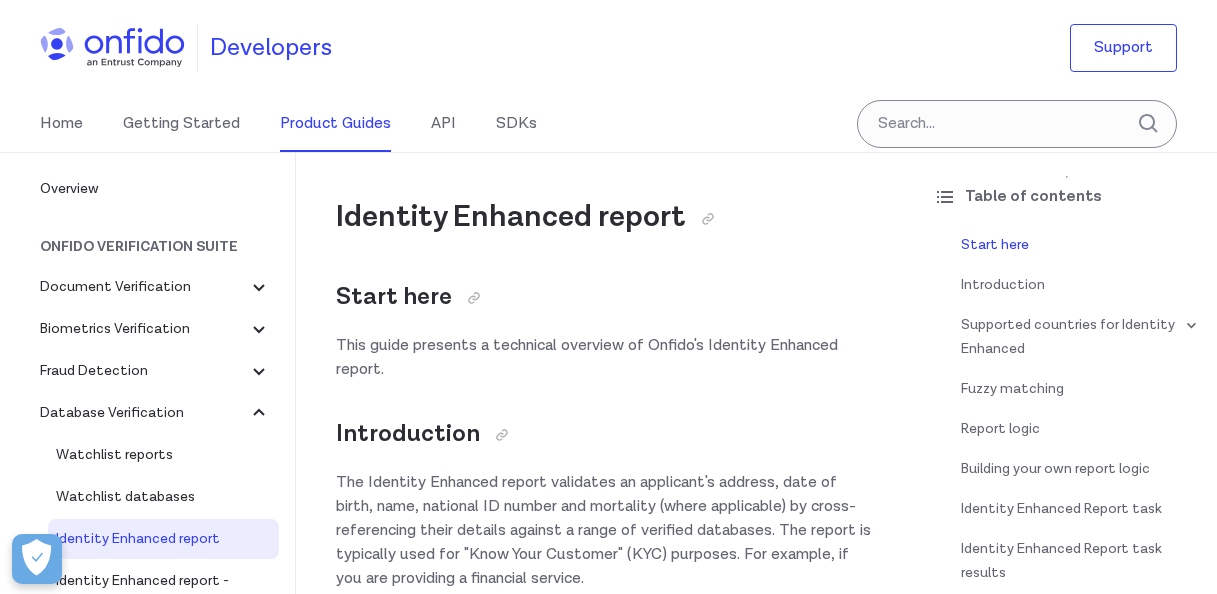 scroll, scrollTop: 0, scrollLeft: 0, axis: both 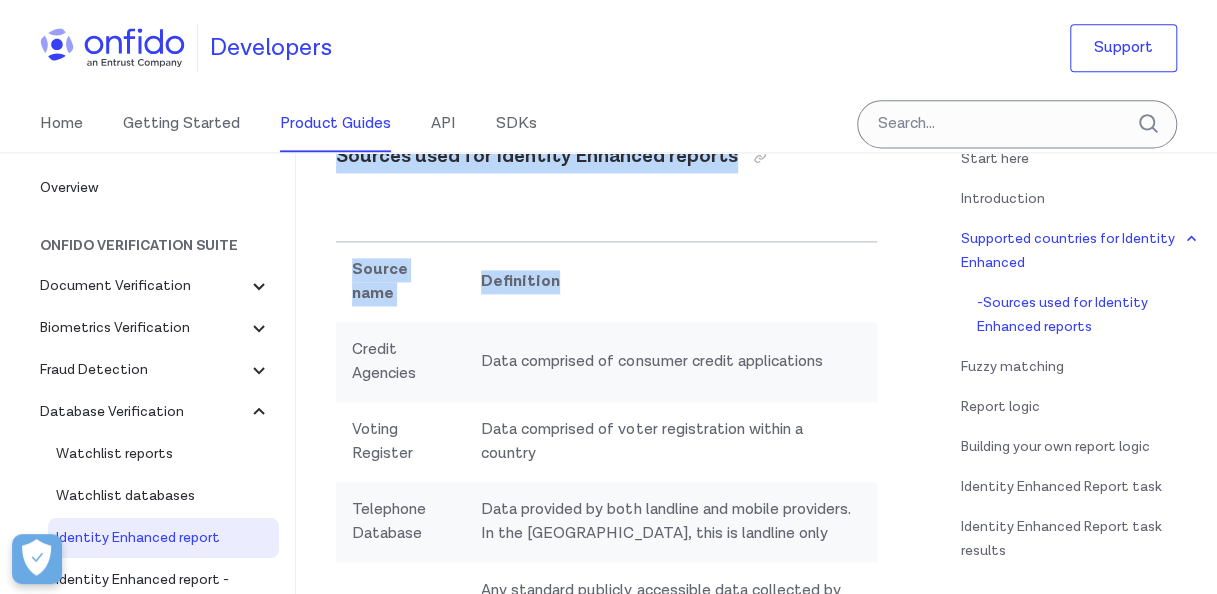 drag, startPoint x: 714, startPoint y: 485, endPoint x: 776, endPoint y: 283, distance: 211.30074 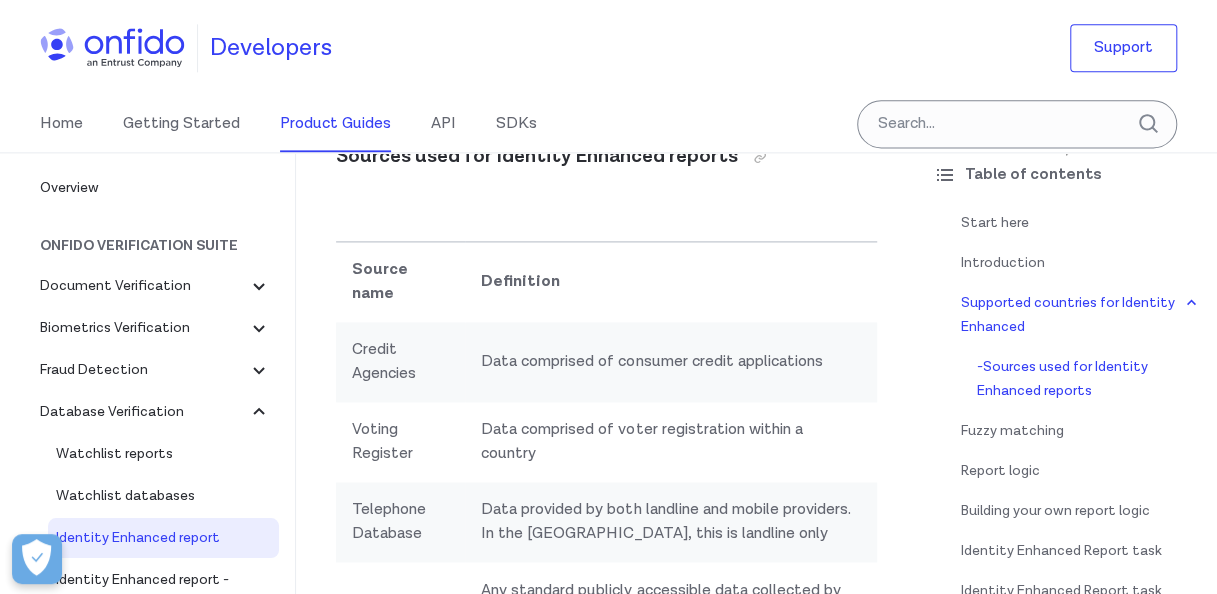 scroll, scrollTop: 0, scrollLeft: 0, axis: both 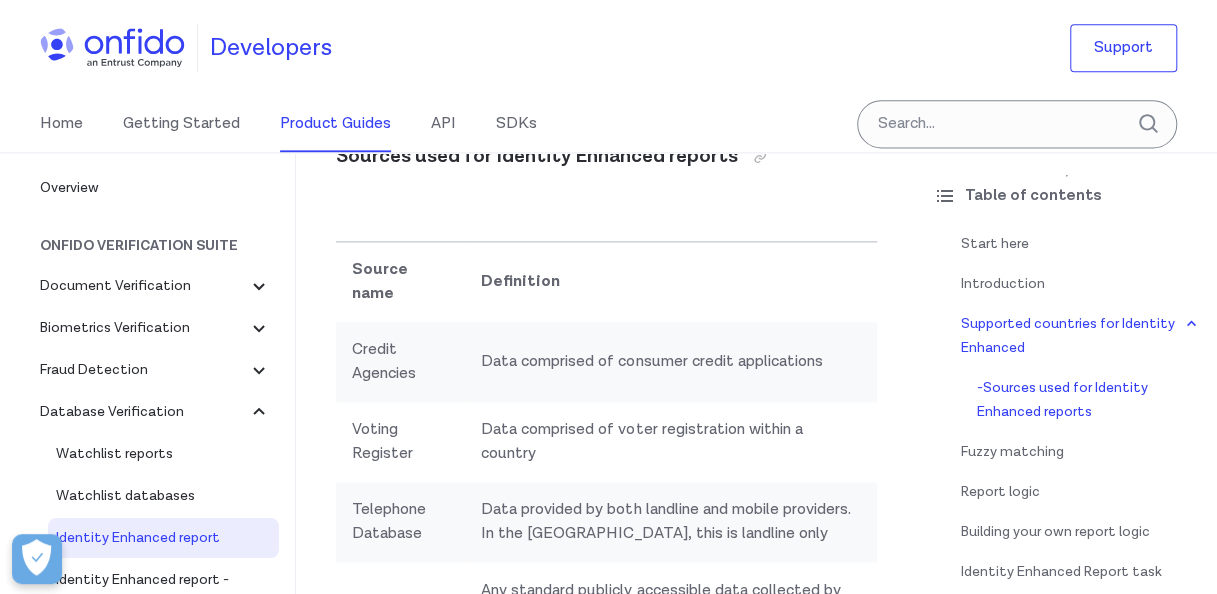 click on "Definition" at bounding box center (671, 281) 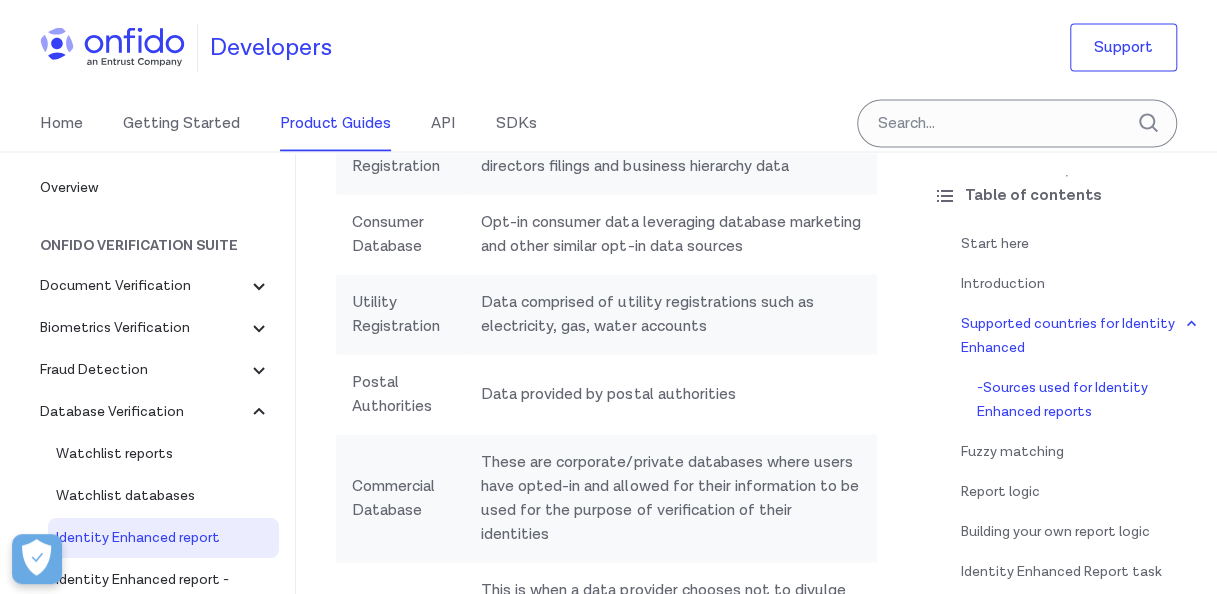 scroll, scrollTop: 1847, scrollLeft: 0, axis: vertical 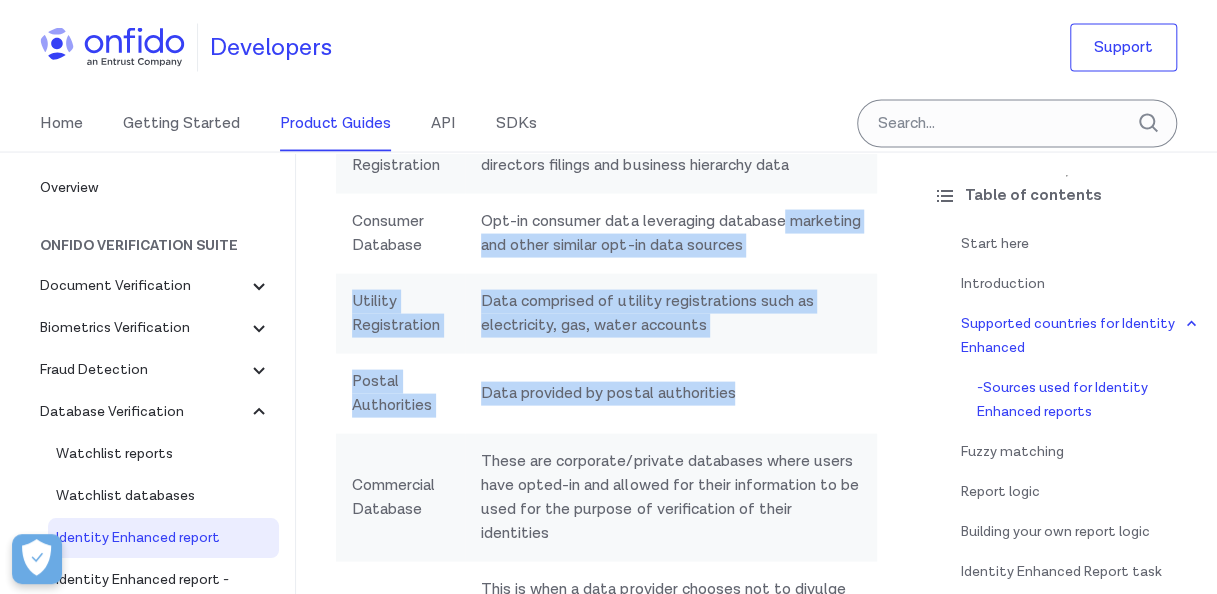 drag, startPoint x: 814, startPoint y: 274, endPoint x: 786, endPoint y: 442, distance: 170.31735 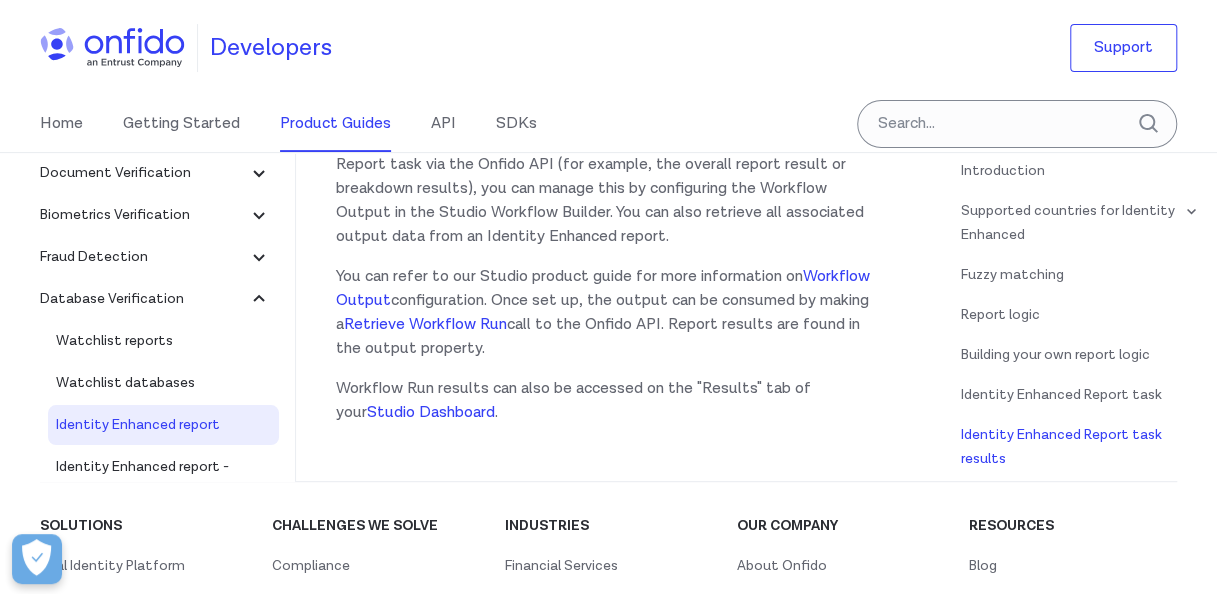 scroll, scrollTop: 7527, scrollLeft: 0, axis: vertical 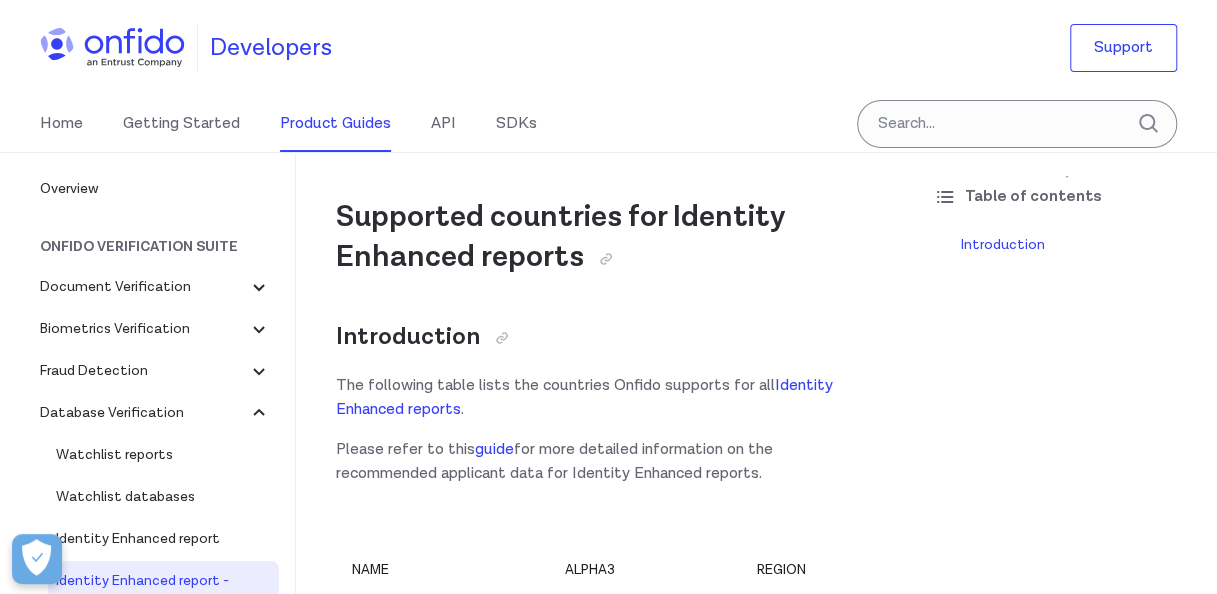 click on "Supported countries for Identity Enhanced reports
Introduction
The following table lists the countries Onfido supports for all  Identity Enhanced reports .
Please refer to this  guide  for more detailed information on the recommended applicant data for Identity Enhanced reports.
Name Alpha3 Region Subregion Supported Identity Report Afghanistan AFG Asia Southern Asia Supported Albania ALB Europe Southern Europe Supported Algeria DZA Africa Northern Africa Supported American Samoa ASM Oceania Polynesia Unsupported Andorra AND Europe Southern Europe Supported Angola AGO Africa Middle Africa Unsupported Anguilla AIA Americas Caribbean Unsupported Antarctica ATA Unsupported Antigua and Barbuda ATG Americas Caribbean Supported Argentina ARG Americas South America Supported Armenia ARM Asia Western Asia Supported Aruba ABW Americas Caribbean Supported Australia AUS Oceania Australia and New Zealand Supported Austria AUT Europe Western Europe Supported Azerbaijan AZE Asia Western Asia Supported Bahamas BHS" at bounding box center [606, 7996] 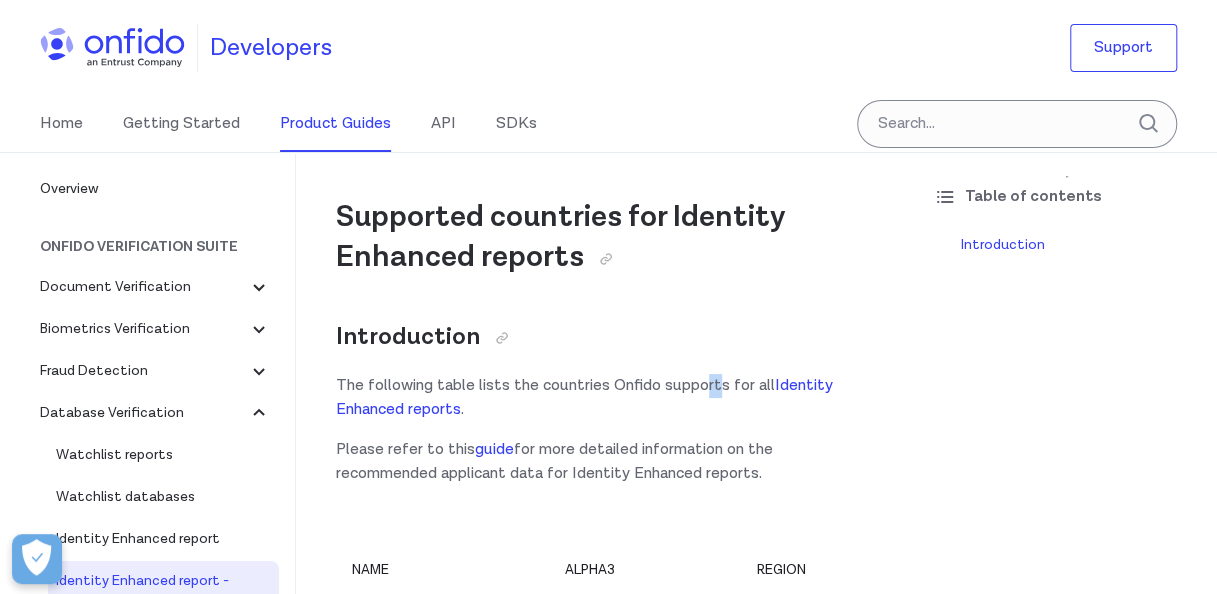 drag, startPoint x: 719, startPoint y: 370, endPoint x: 703, endPoint y: 385, distance: 21.931713 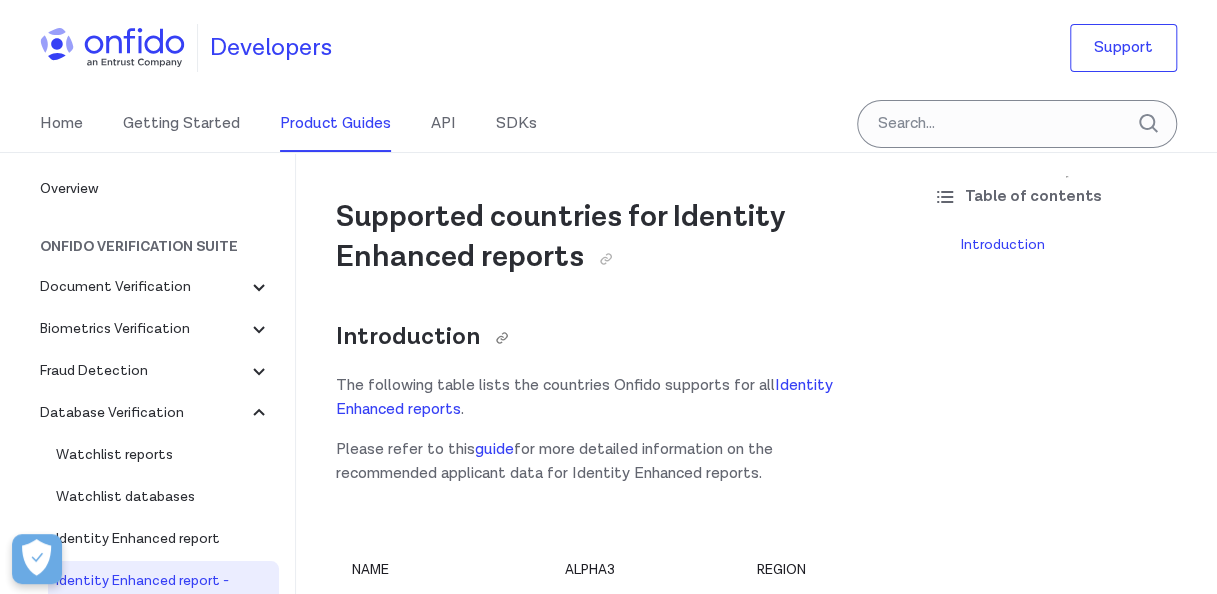 drag, startPoint x: 703, startPoint y: 385, endPoint x: 695, endPoint y: 341, distance: 44.72136 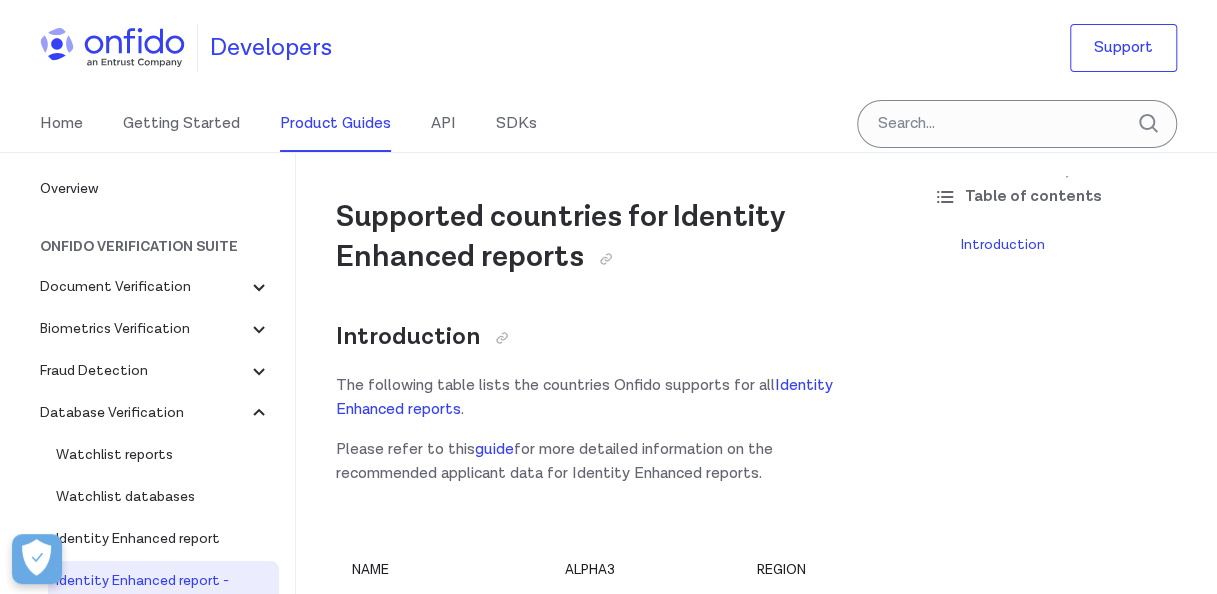 click on "Supported countries for Identity Enhanced reports
Introduction
The following table lists the countries Onfido supports for all  Identity Enhanced reports .
Please refer to this  guide  for more detailed information on the recommended applicant data for Identity Enhanced reports.
Name Alpha3 Region Subregion Supported Identity Report Afghanistan AFG Asia Southern Asia Supported Albania ALB Europe Southern Europe Supported Algeria DZA Africa Northern Africa Supported American Samoa ASM Oceania Polynesia Unsupported Andorra AND Europe Southern Europe Supported Angola AGO Africa Middle Africa Unsupported Anguilla AIA Americas Caribbean Unsupported Antarctica ATA Unsupported Antigua and Barbuda ATG Americas Caribbean Supported Argentina ARG Americas South America Supported Armenia ARM Asia Western Asia Supported Aruba ABW Americas Caribbean Supported Australia AUS Oceania Australia and New Zealand Supported Austria AUT Europe Western Europe Supported Azerbaijan AZE Asia Western Asia Supported Bahamas BHS" at bounding box center [606, 7996] 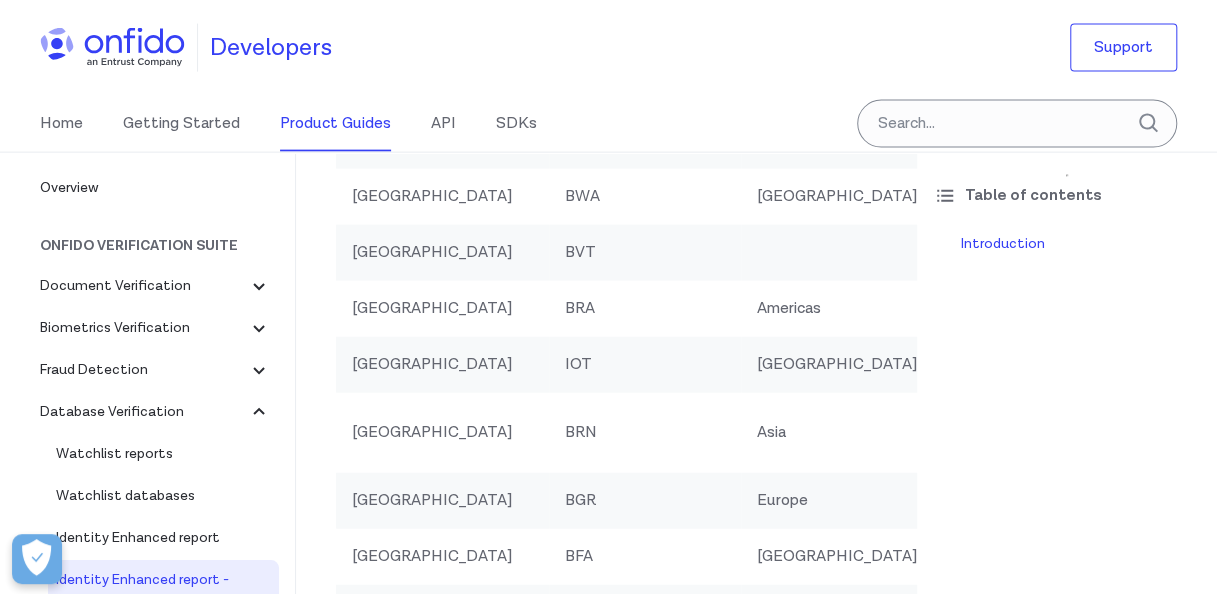 scroll, scrollTop: 2120, scrollLeft: 0, axis: vertical 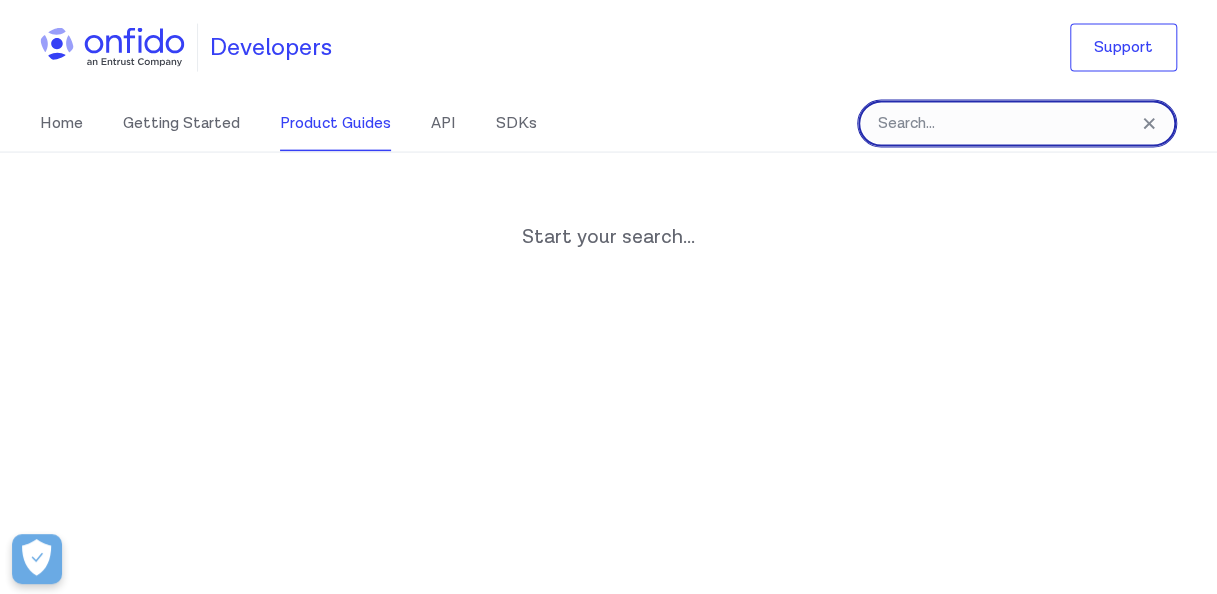 click at bounding box center [1017, 124] 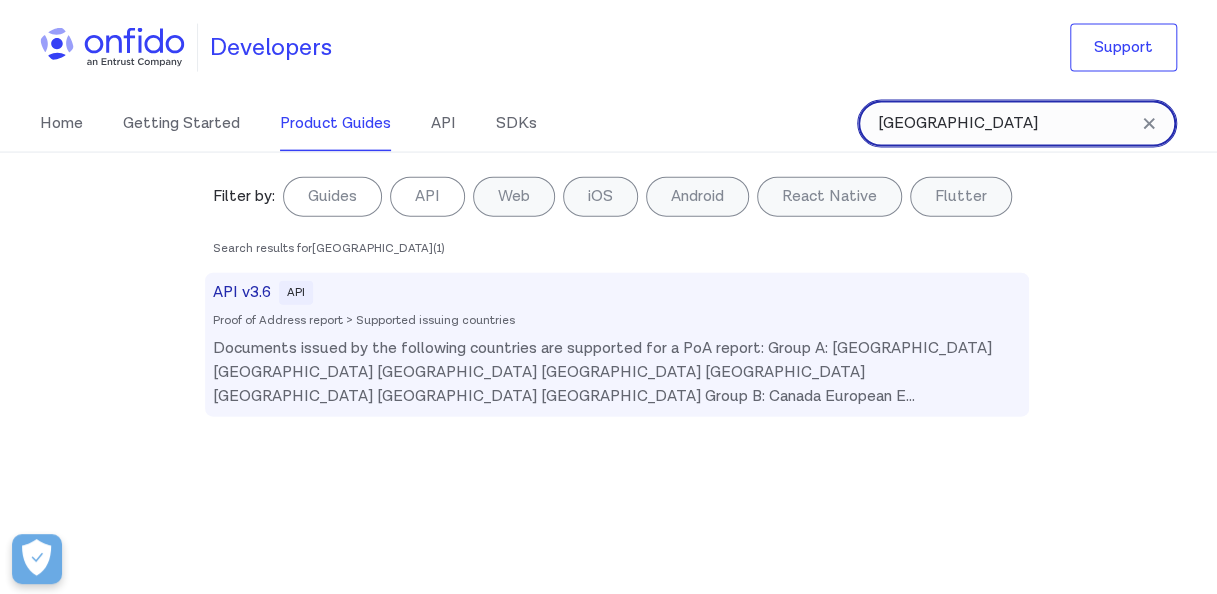 type on "nigeria" 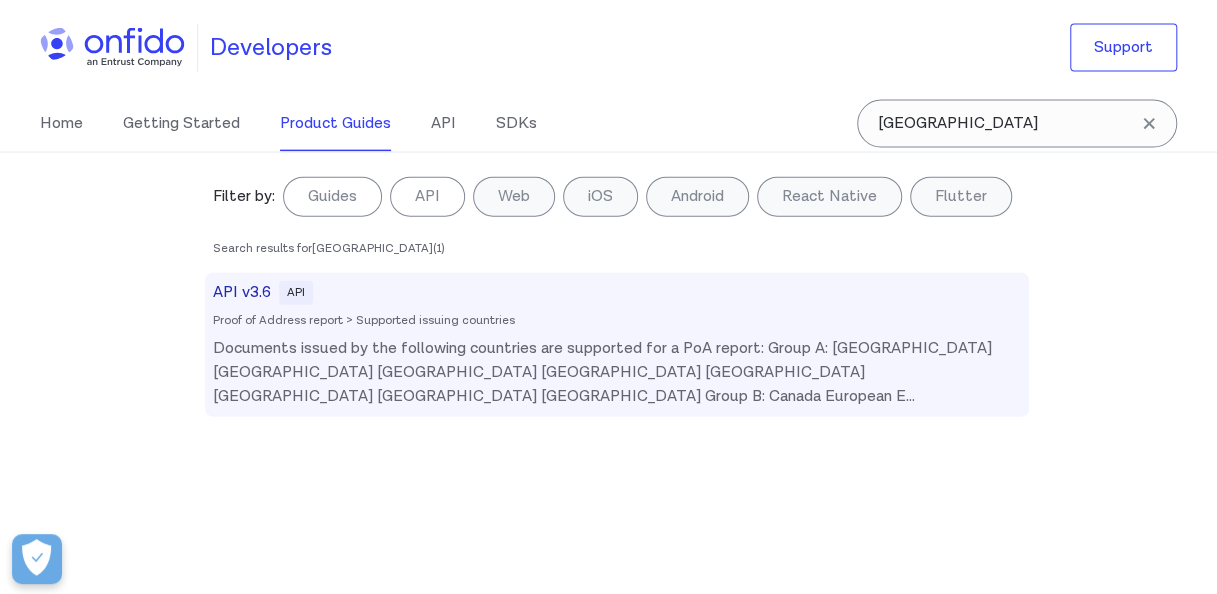 click on "Documents issued by the following countries are supported for a PoA report:
Group A:
Andorra
Gibraltar
Isle of Man
Jersey
Monaco
San Marino
Switzerland
United Kingdom
Group B:
Canada
European E ..." at bounding box center (617, 373) 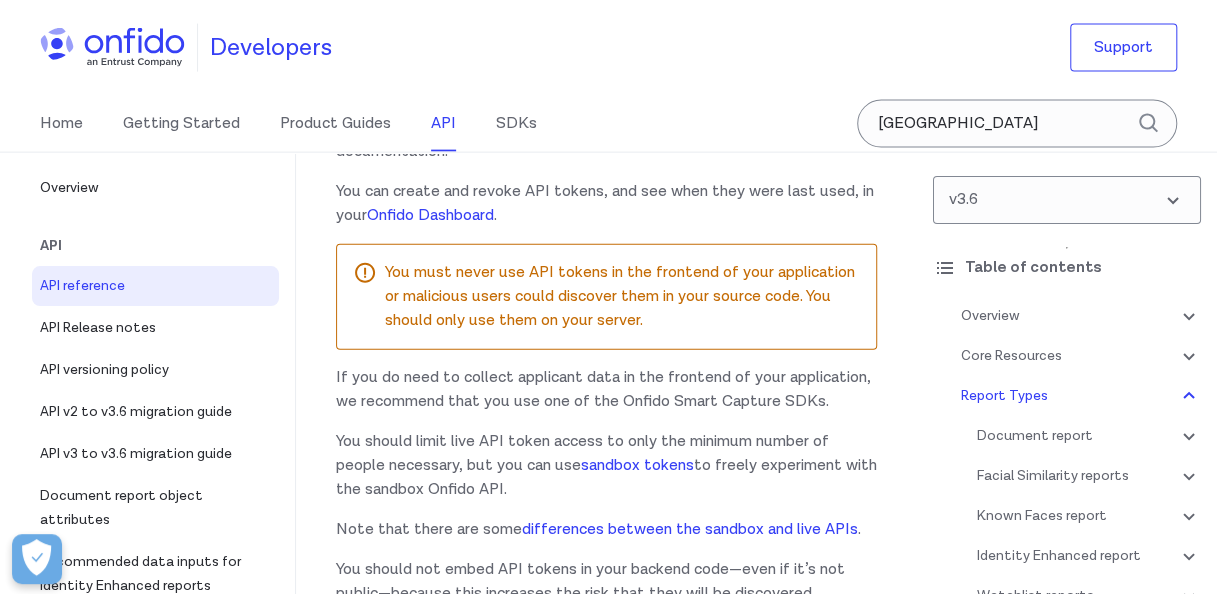 scroll, scrollTop: 177994, scrollLeft: 0, axis: vertical 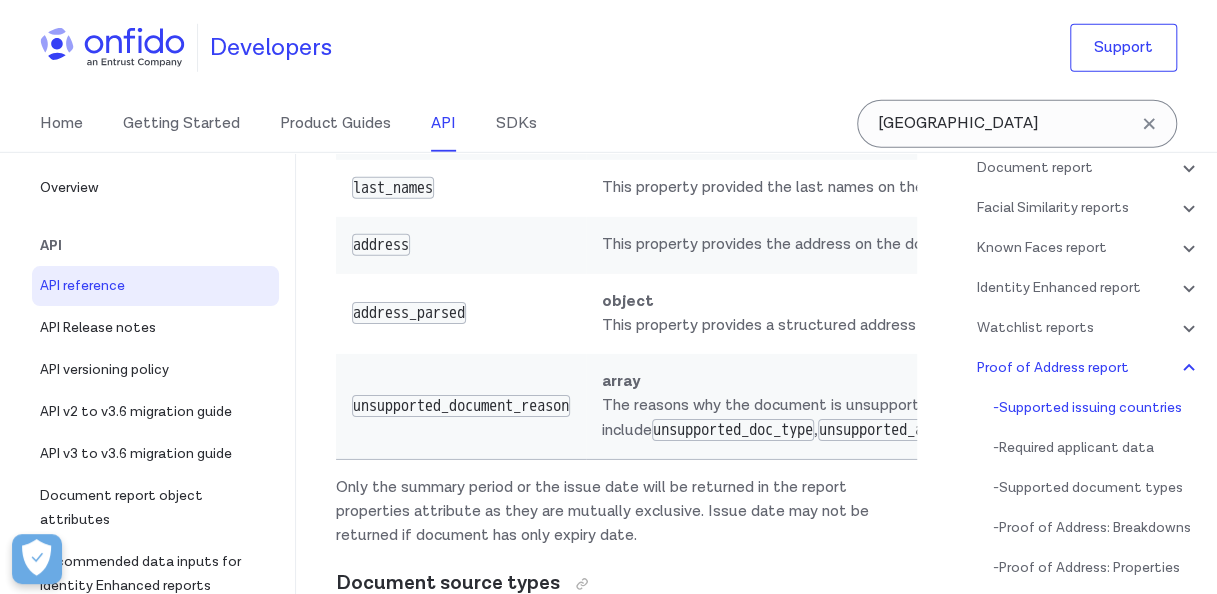 click on "Andorra" at bounding box center (626, -5570) 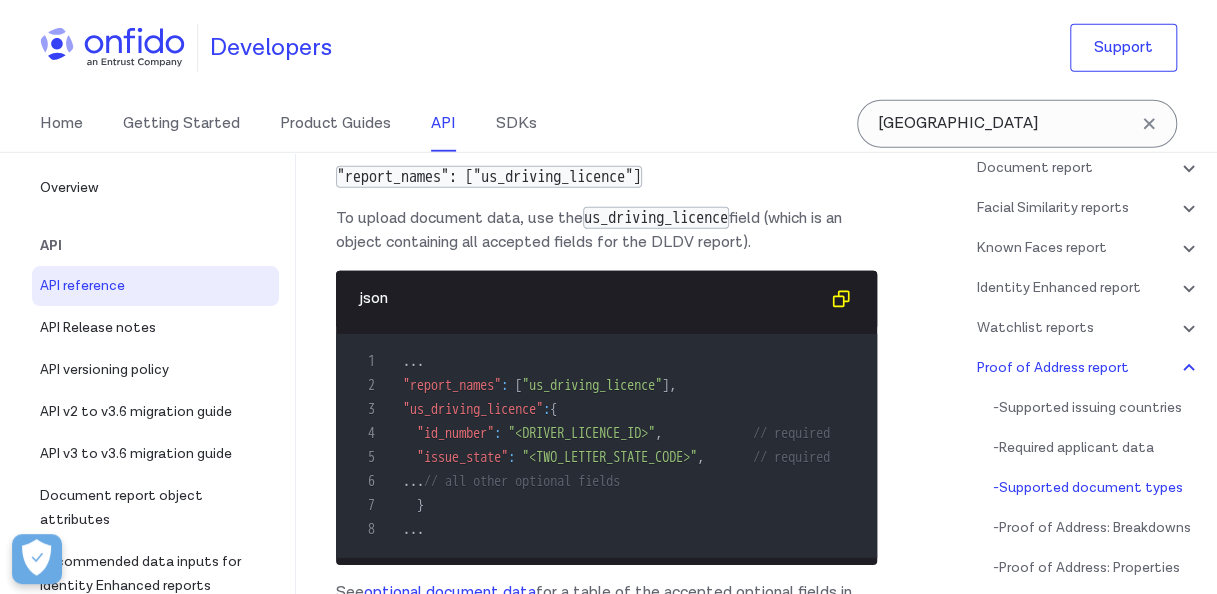 scroll, scrollTop: 181554, scrollLeft: 0, axis: vertical 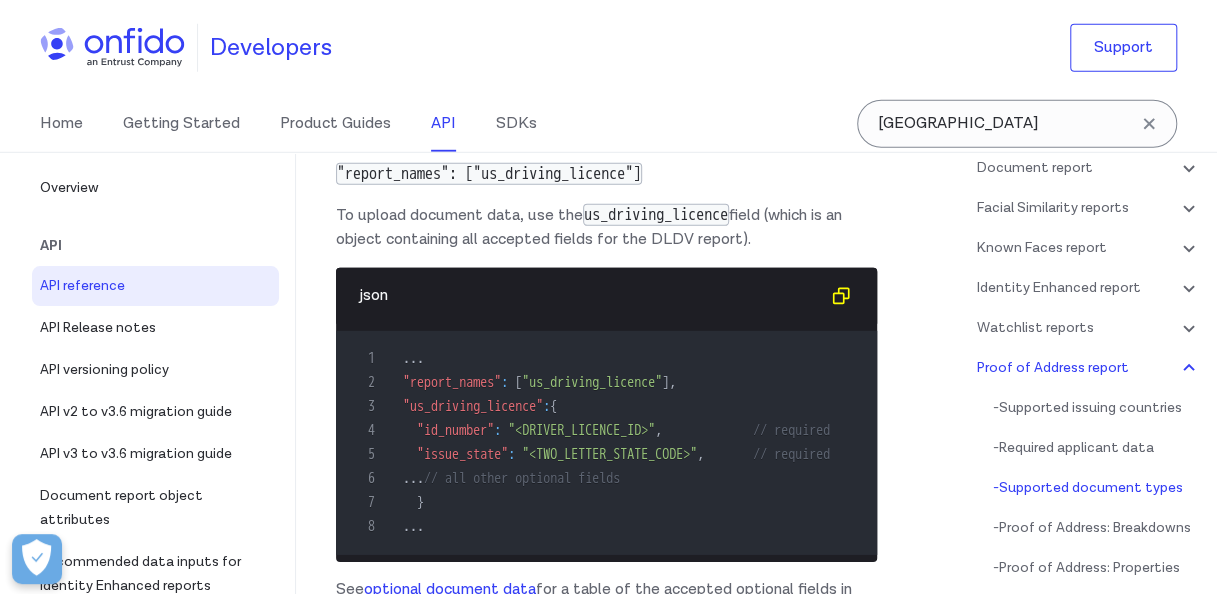 click on "v3.6     Table of contents Overview Get started (API v3.6) Request, response format Token authentication -  OAuth access tokens -  OAuth access token rotation -  API tokens -  API token rotation -  SDK tokens Sandbox testing -  Sandbox and live differences -  Sample document and photo files -  Simulating verification reports in the sandbox -  Simulating Document reports in the sandbox -  Simulating Facial Similarity reports in the sandbox -  Pre-determined responses for Repeat Attempts -  Sandbox testing with Profile Data Capture tasks -  Sandbox testing for API generated reports Postman collection Go live API client libraries -  OpenAPI specification Rate limits Regions Versioning policy Changelog Upcoming maintenance Errors -  Example error object -  Error codes and what to do Core Resources Applicants -  Applicants with Sanctioned Documents -  Applicant object -  ID number object -  Address object -  Location object -  Forbidden characters -  Create applicant -  Retrieve applicant -  Update applicant -" at bounding box center (1067, 373) 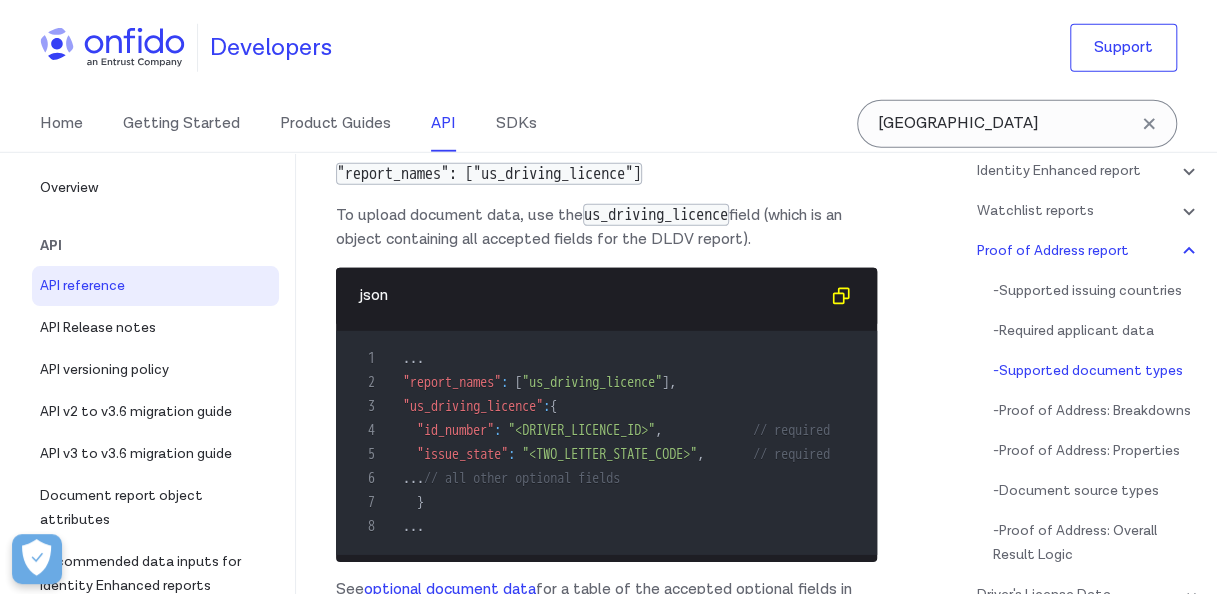 scroll, scrollTop: 388, scrollLeft: 0, axis: vertical 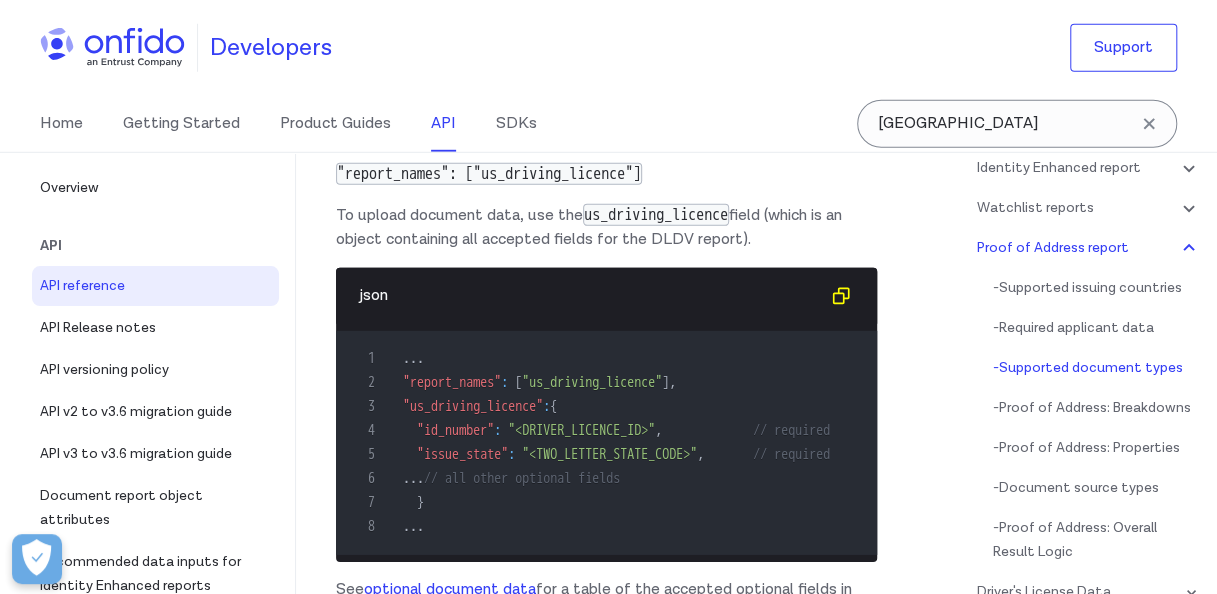click on "Overview
Get started (API v3.6)
Welcome to our new API v3.6 documentation. If you're migrating and are
currently using  api.onfido.com , please make sure you use  api.eu.onfido.com  with API v3.6. You'll find migration guides in the  API section .
The Onfido API is based on REST principles. It uses standard HTTP response
codes and verbs, and token-based authentication.
If you're just getting started with our API, read our  quick-start
guides .
Request, response format
You should use a  Content-Type: application/json  header with all PUT and POST
requests except when uploading documents or live photos. For these requests,
use a  Content-Type: multipart/form-data  header.
Responses return JSON with a consistent structure, except downloads.
You must make all your requests to the API over HTTPS and TLS 1.2+, with
Server Name Indication enabled. Any requests made over HTTP will fail.
Text fields support UTF-8, but  do not allow certain special
characters .
Token authentication Onfido
Dashboard" at bounding box center (606, -47950) 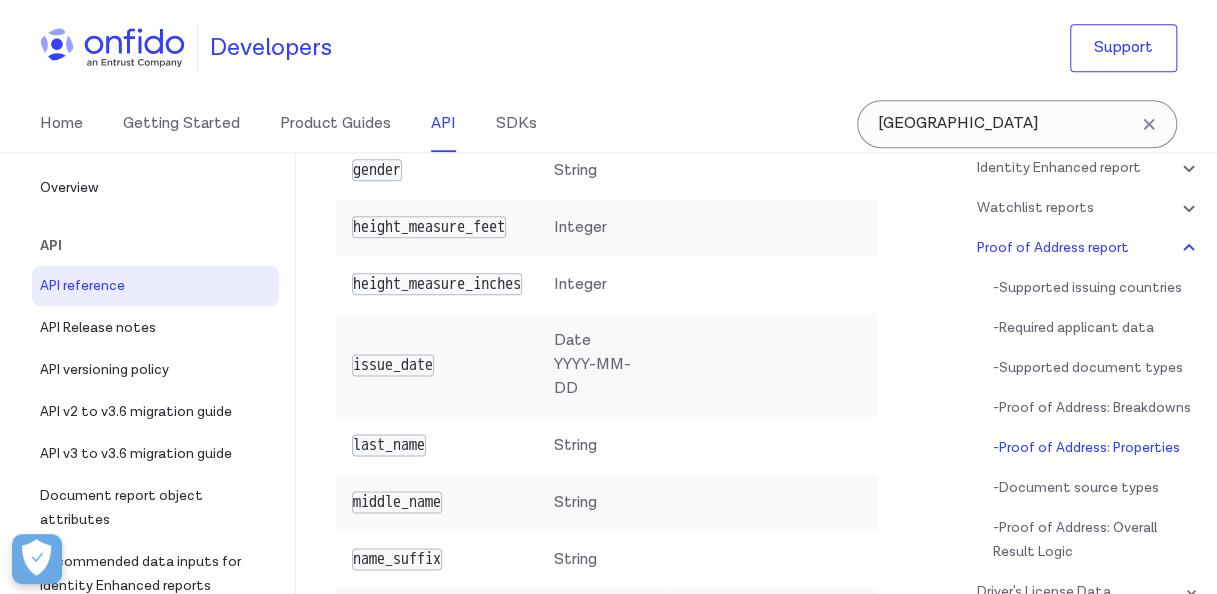 scroll, scrollTop: 183434, scrollLeft: 0, axis: vertical 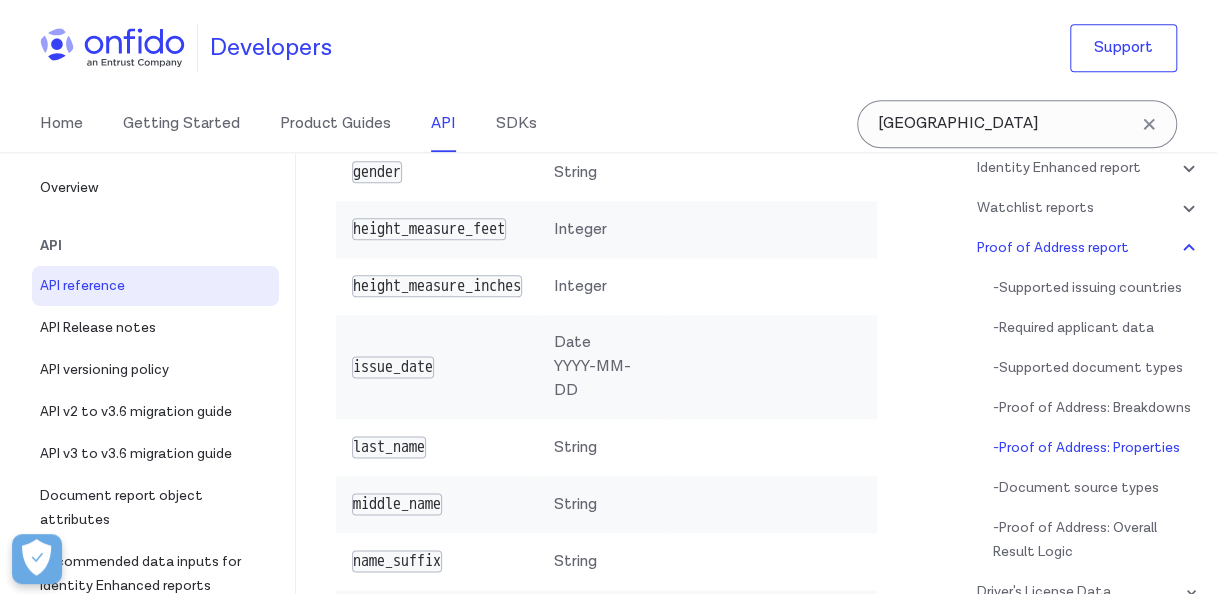 click on "v3.6     Table of contents Overview Get started (API v3.6) Request, response format Token authentication -  OAuth access tokens -  OAuth access token rotation -  API tokens -  API token rotation -  SDK tokens Sandbox testing -  Sandbox and live differences -  Sample document and photo files -  Simulating verification reports in the sandbox -  Simulating Document reports in the sandbox -  Simulating Facial Similarity reports in the sandbox -  Pre-determined responses for Repeat Attempts -  Sandbox testing with Profile Data Capture tasks -  Sandbox testing for API generated reports Postman collection Go live API client libraries -  OpenAPI specification Rate limits Regions Versioning policy Changelog Upcoming maintenance Errors -  Example error object -  Error codes and what to do Core Resources Applicants -  Applicants with Sanctioned Documents -  Applicant object -  ID number object -  Address object -  Location object -  Forbidden characters -  Create applicant -  Retrieve applicant -  Update applicant -" at bounding box center (1067, 373) 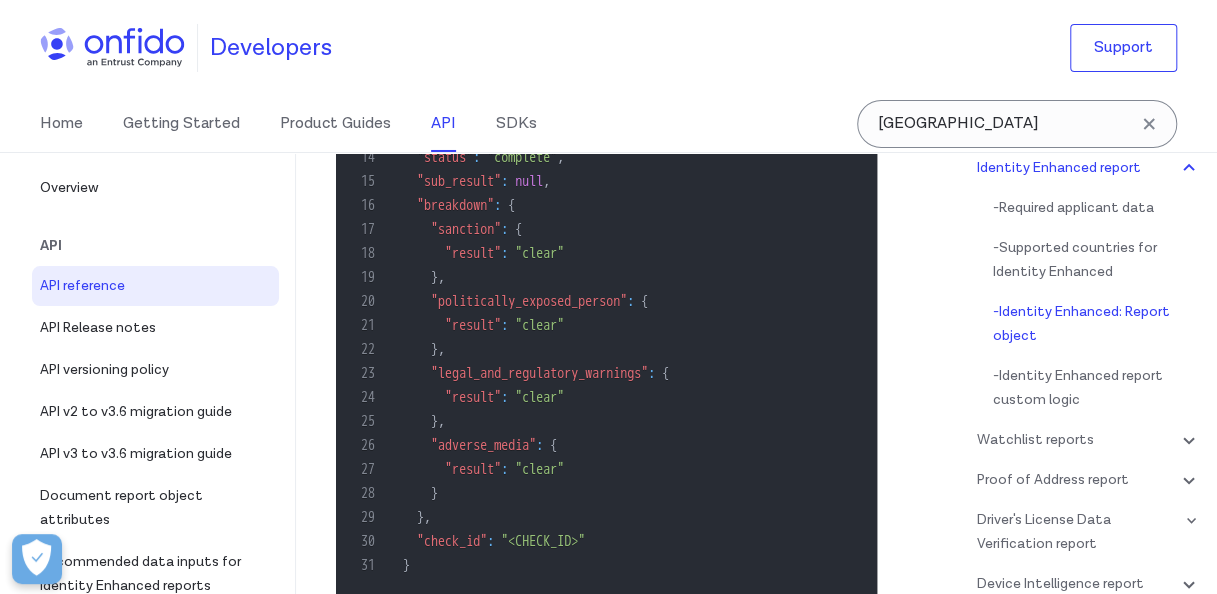 scroll, scrollTop: 163874, scrollLeft: 0, axis: vertical 